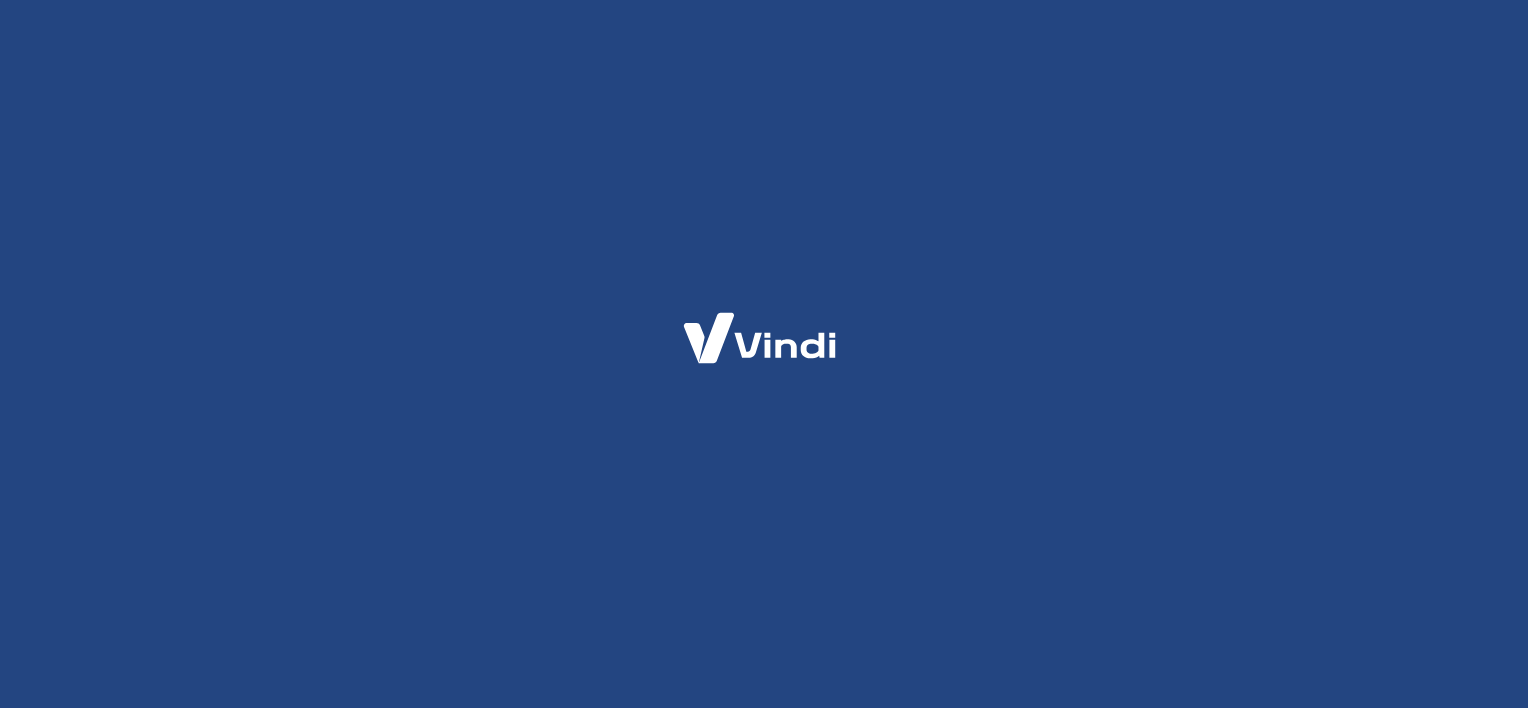 scroll, scrollTop: 0, scrollLeft: 0, axis: both 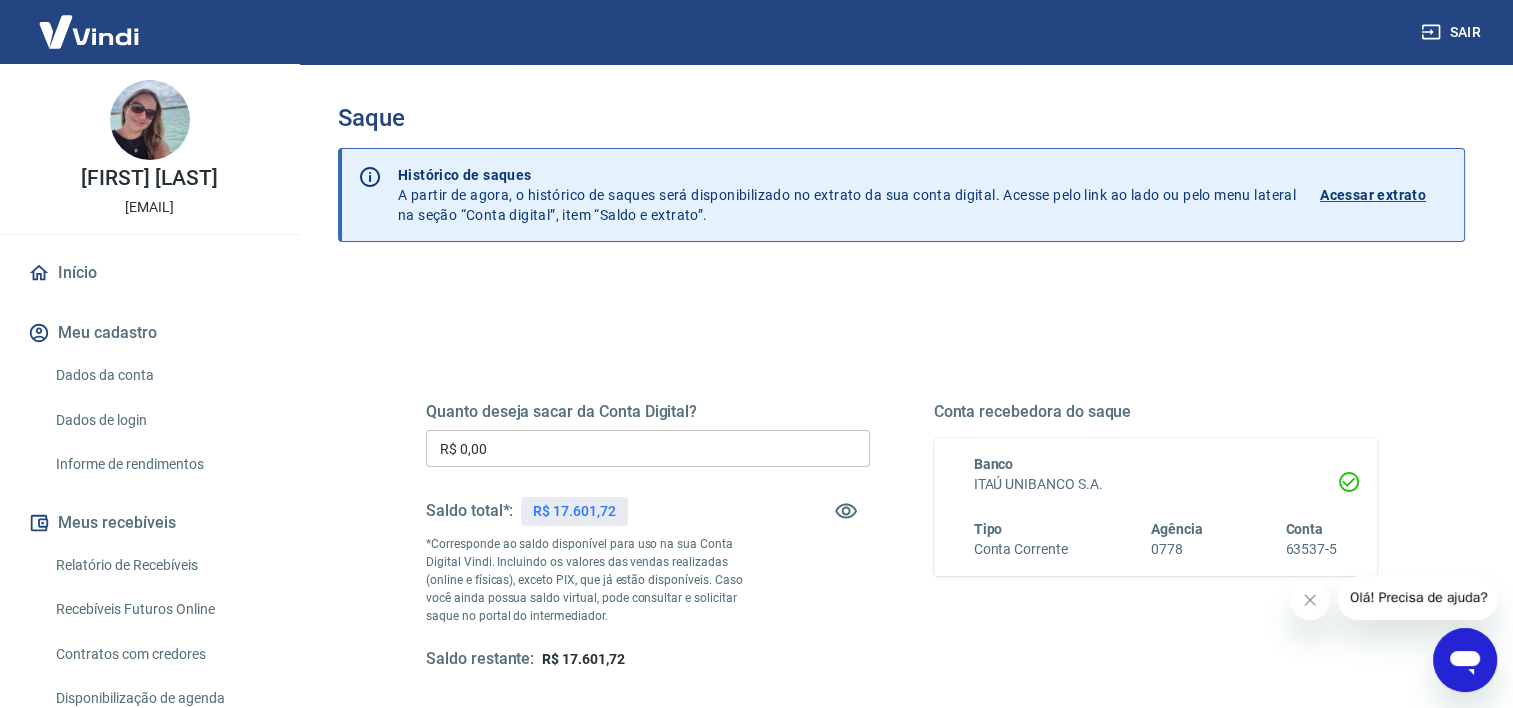 click on "Início" at bounding box center [149, 273] 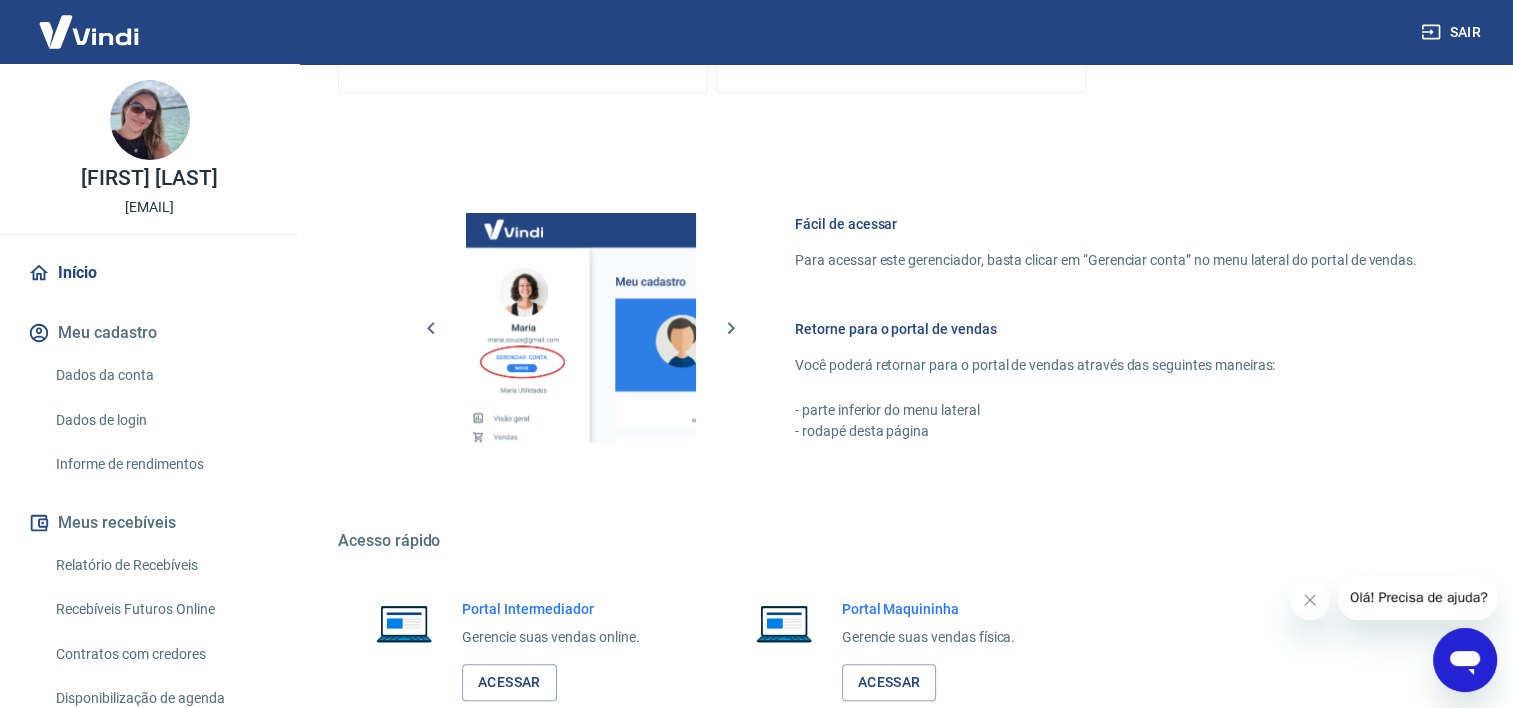 scroll, scrollTop: 870, scrollLeft: 0, axis: vertical 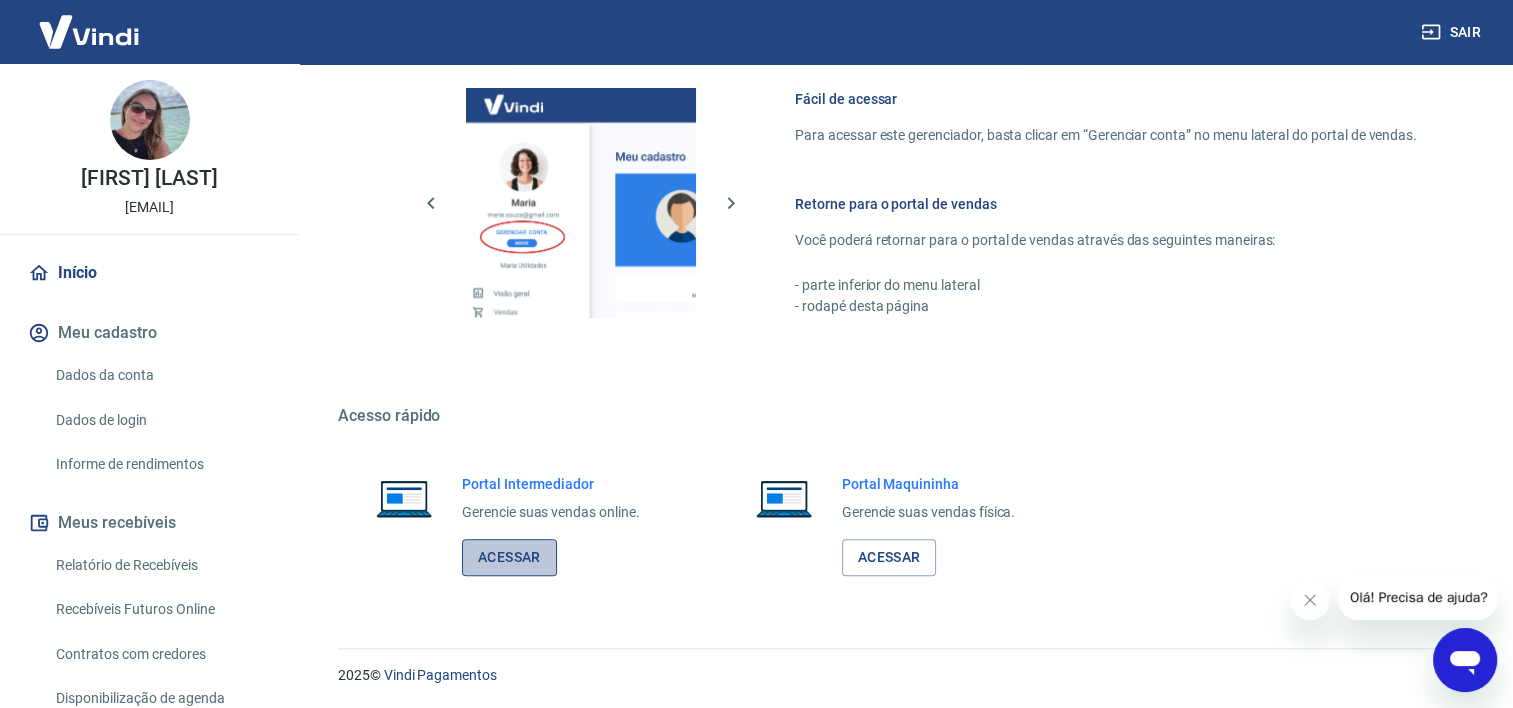 click on "Acessar" at bounding box center [509, 557] 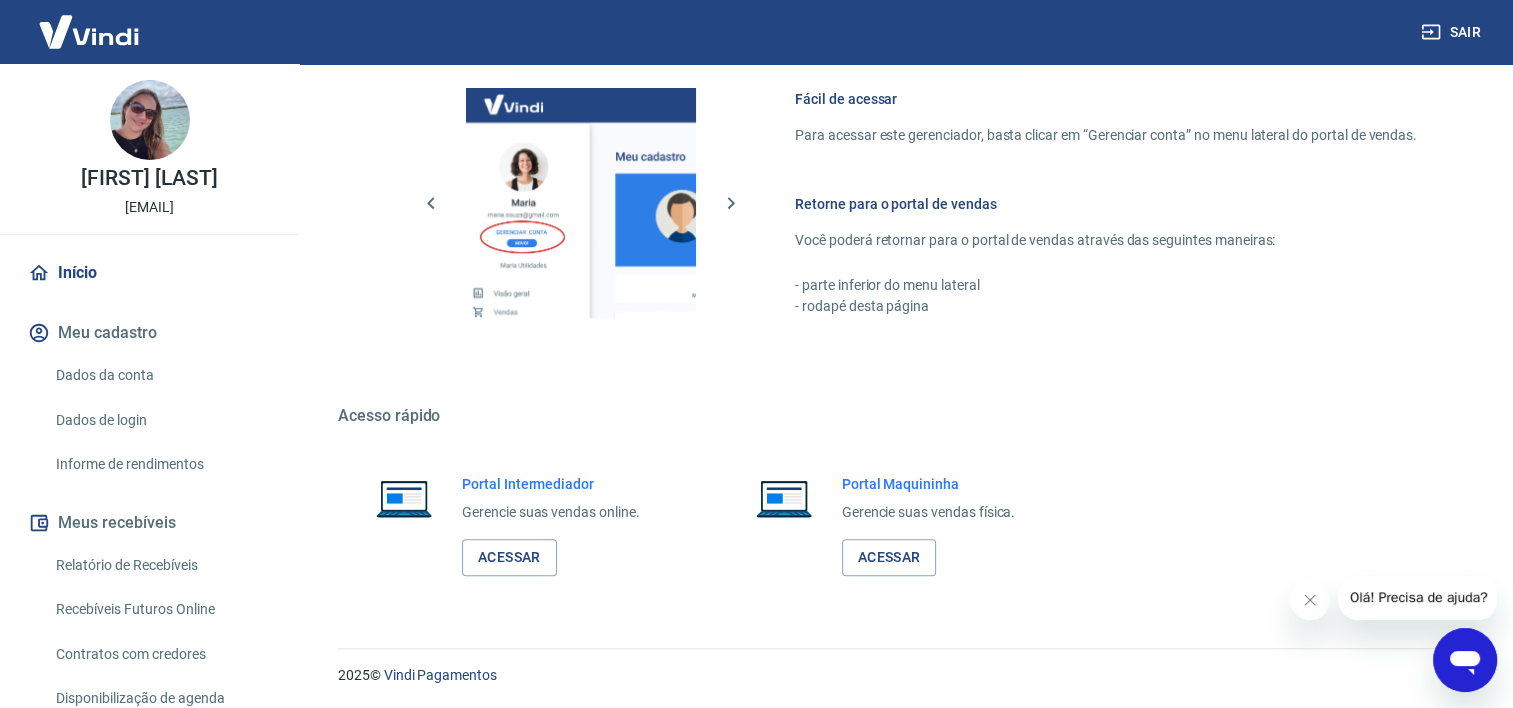 scroll, scrollTop: 335, scrollLeft: 0, axis: vertical 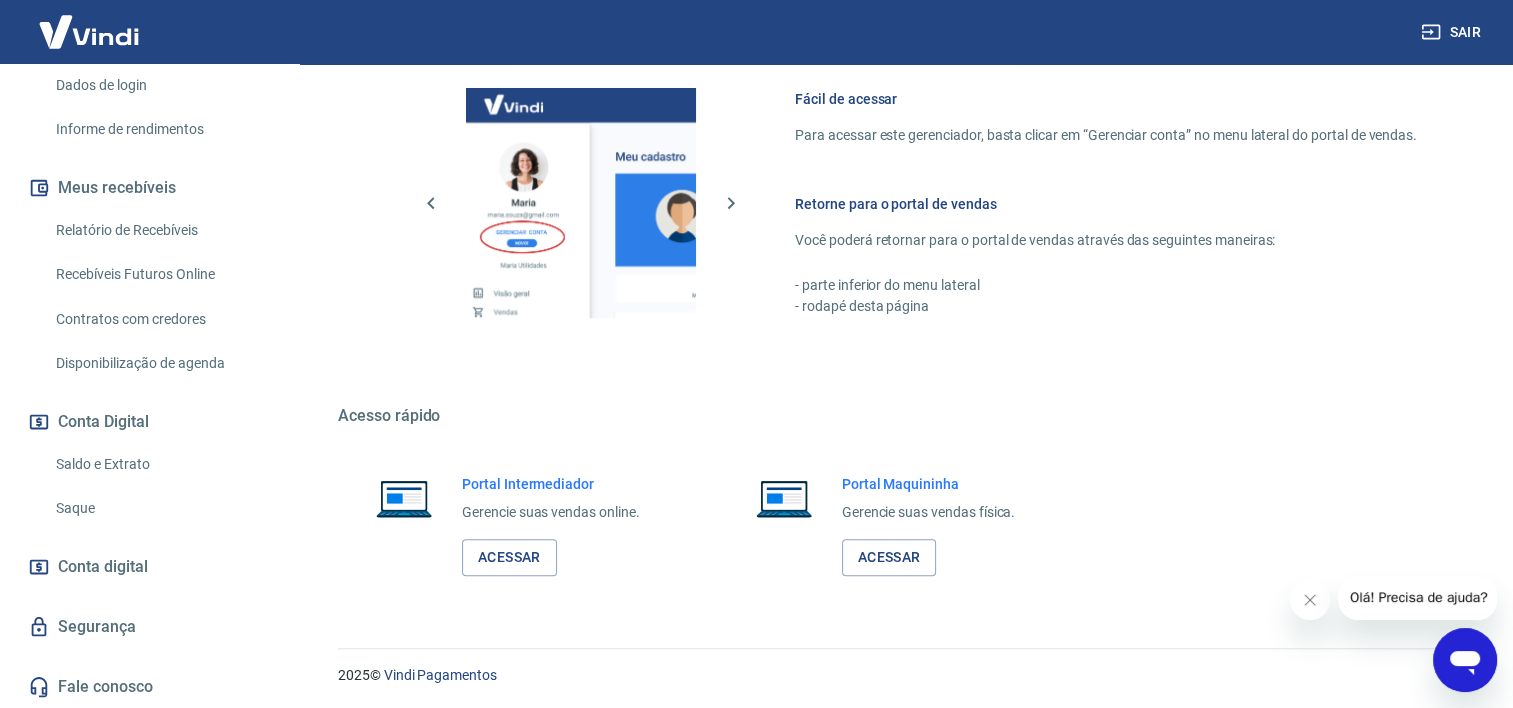 click on "Saque" at bounding box center (161, 508) 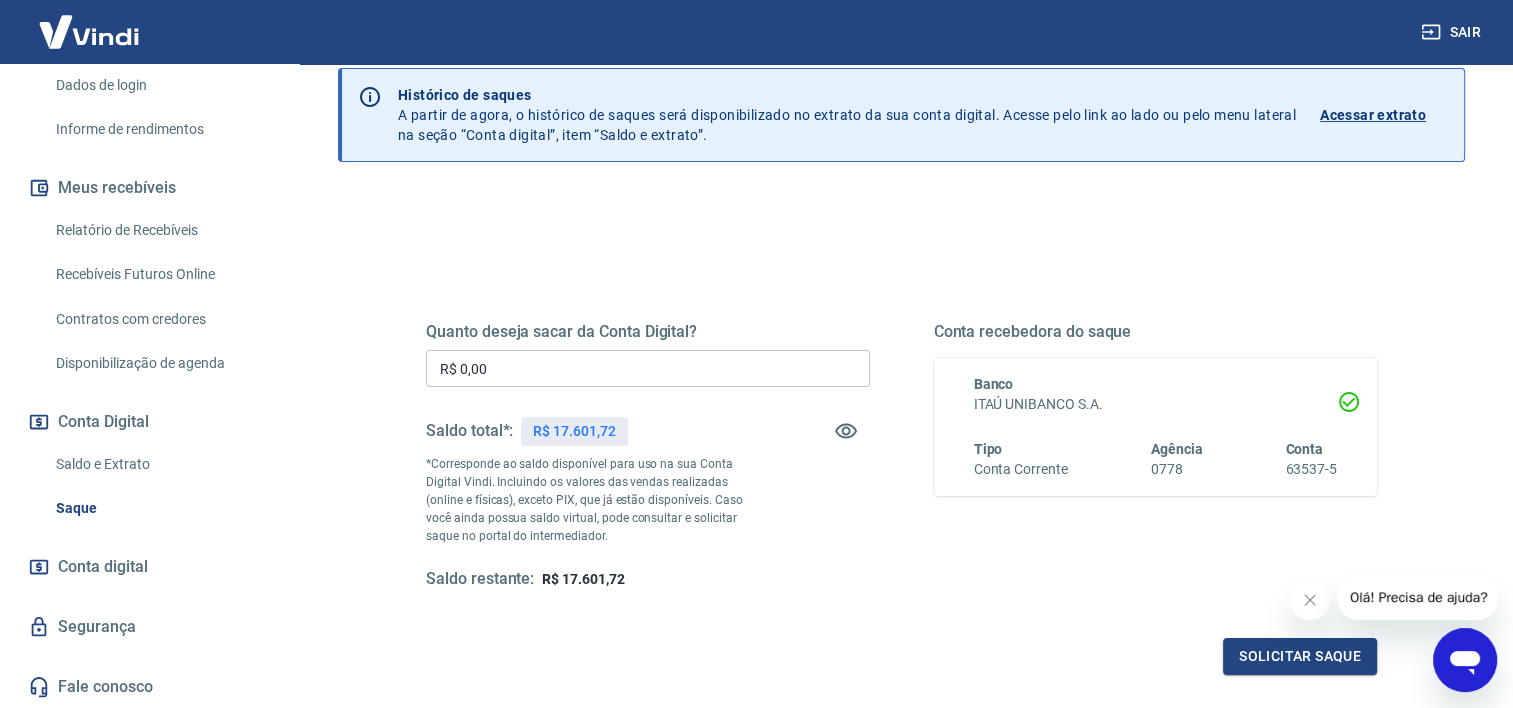 scroll, scrollTop: 100, scrollLeft: 0, axis: vertical 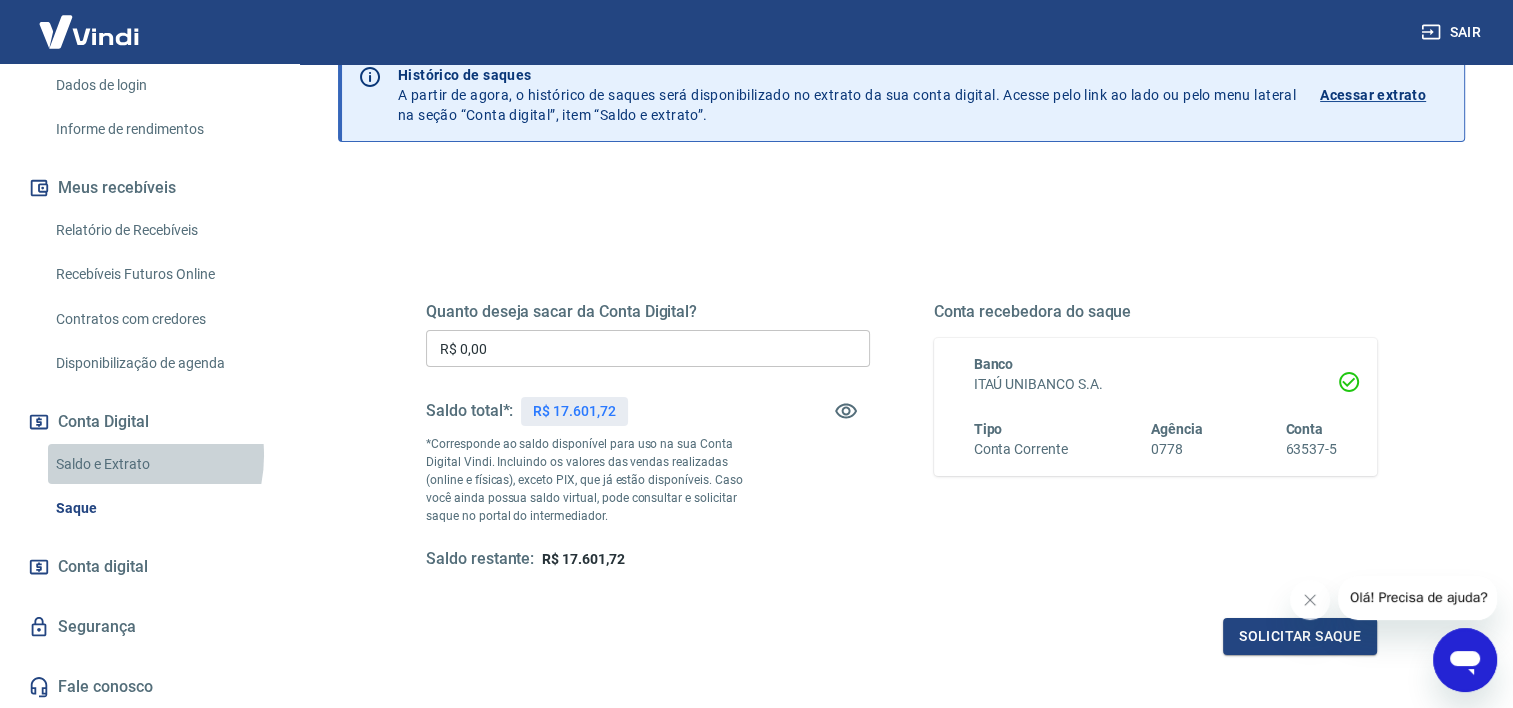 click on "Saldo e Extrato" at bounding box center [161, 464] 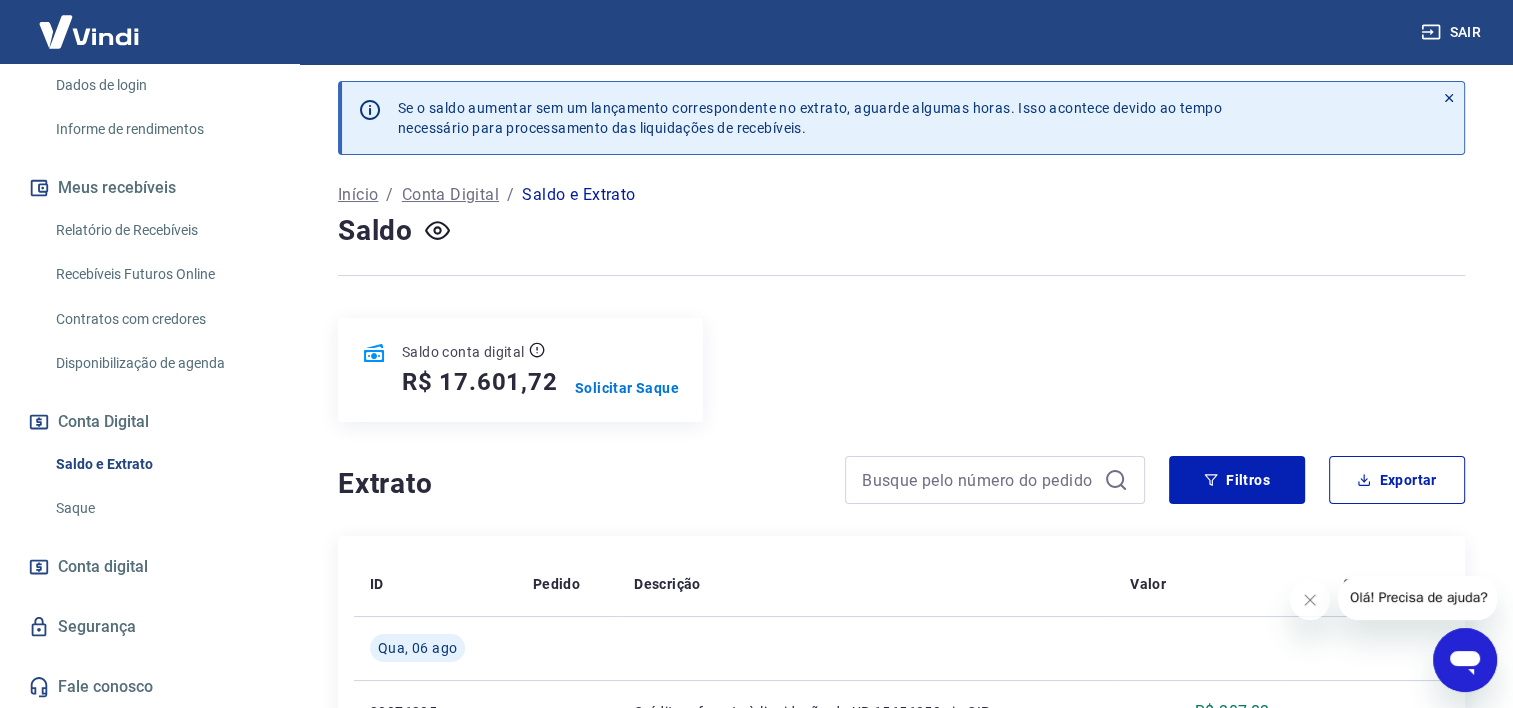 scroll, scrollTop: 0, scrollLeft: 0, axis: both 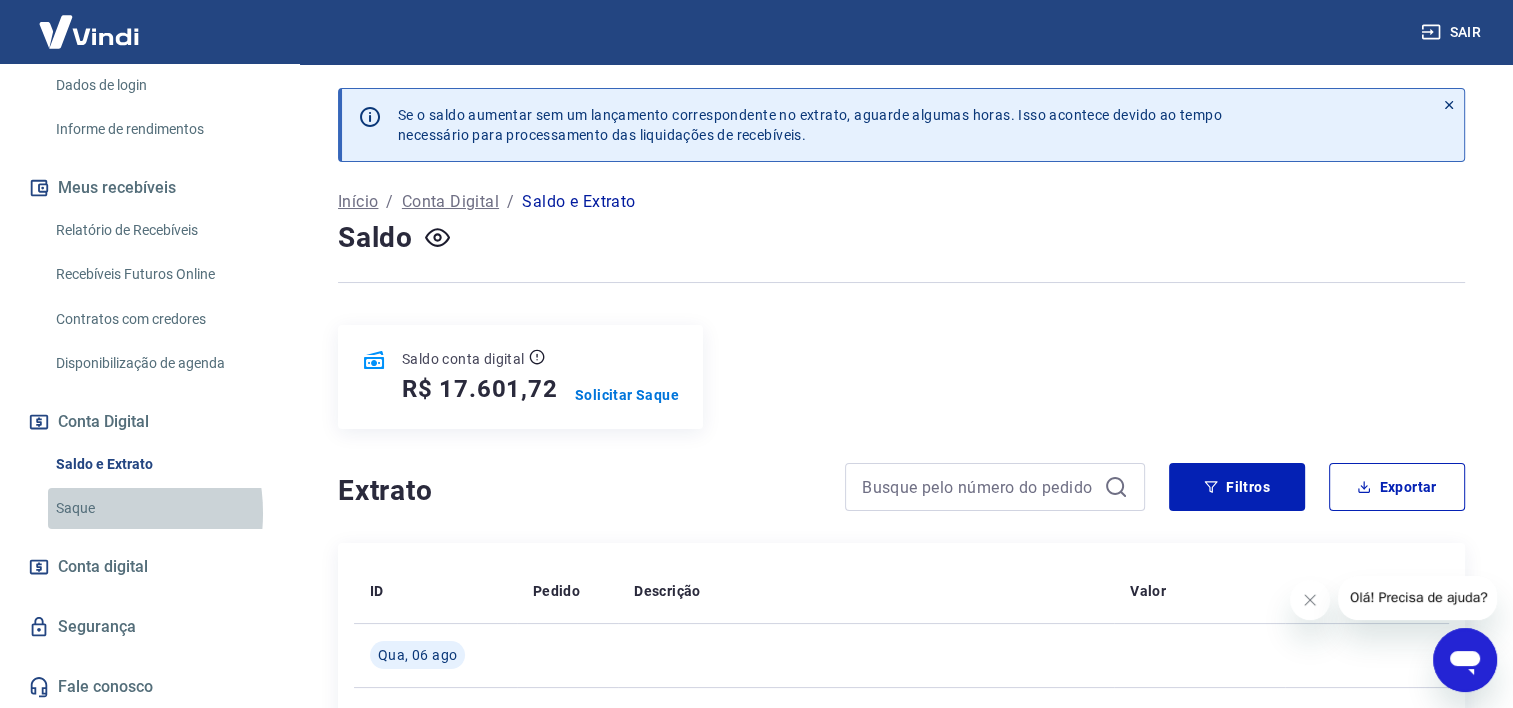 click on "Saque" at bounding box center [161, 508] 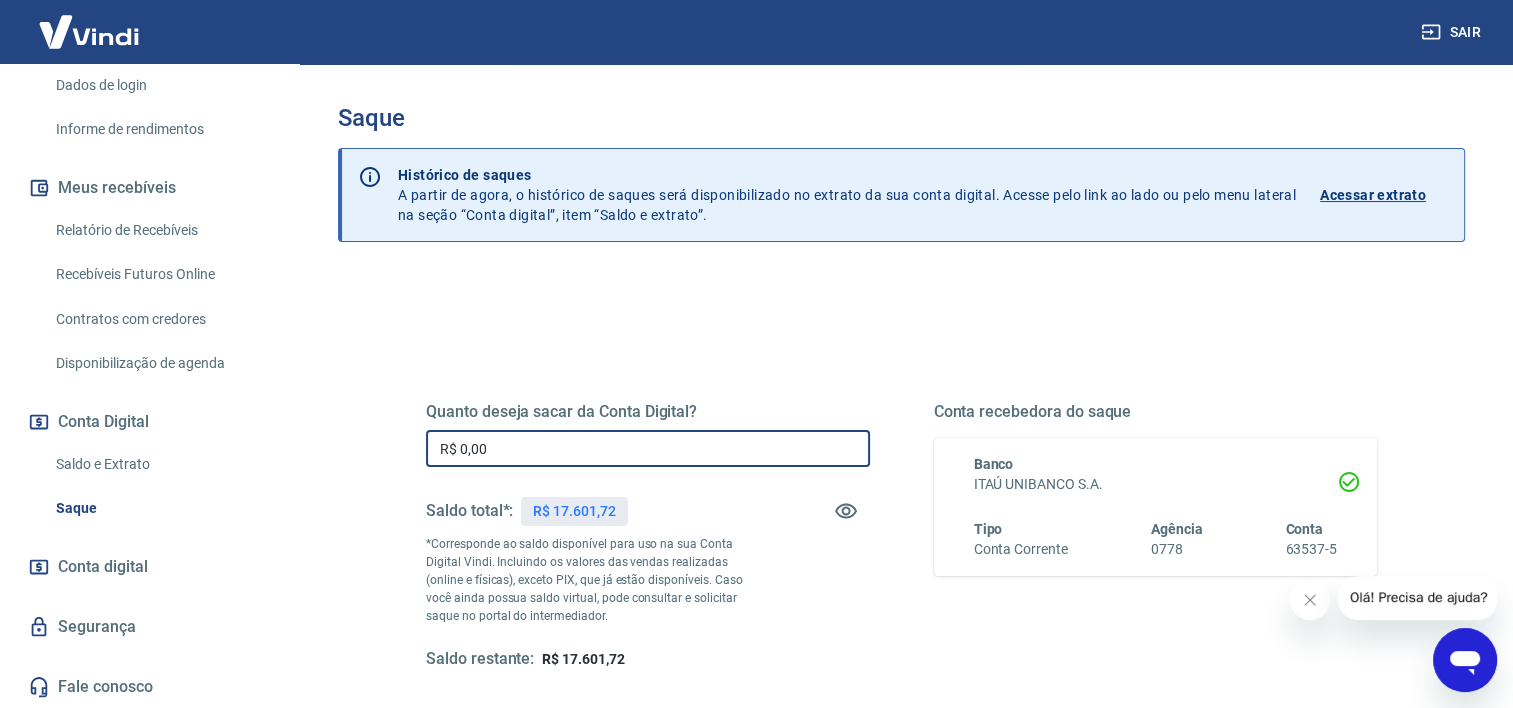 click on "R$ 0,00" at bounding box center (648, 448) 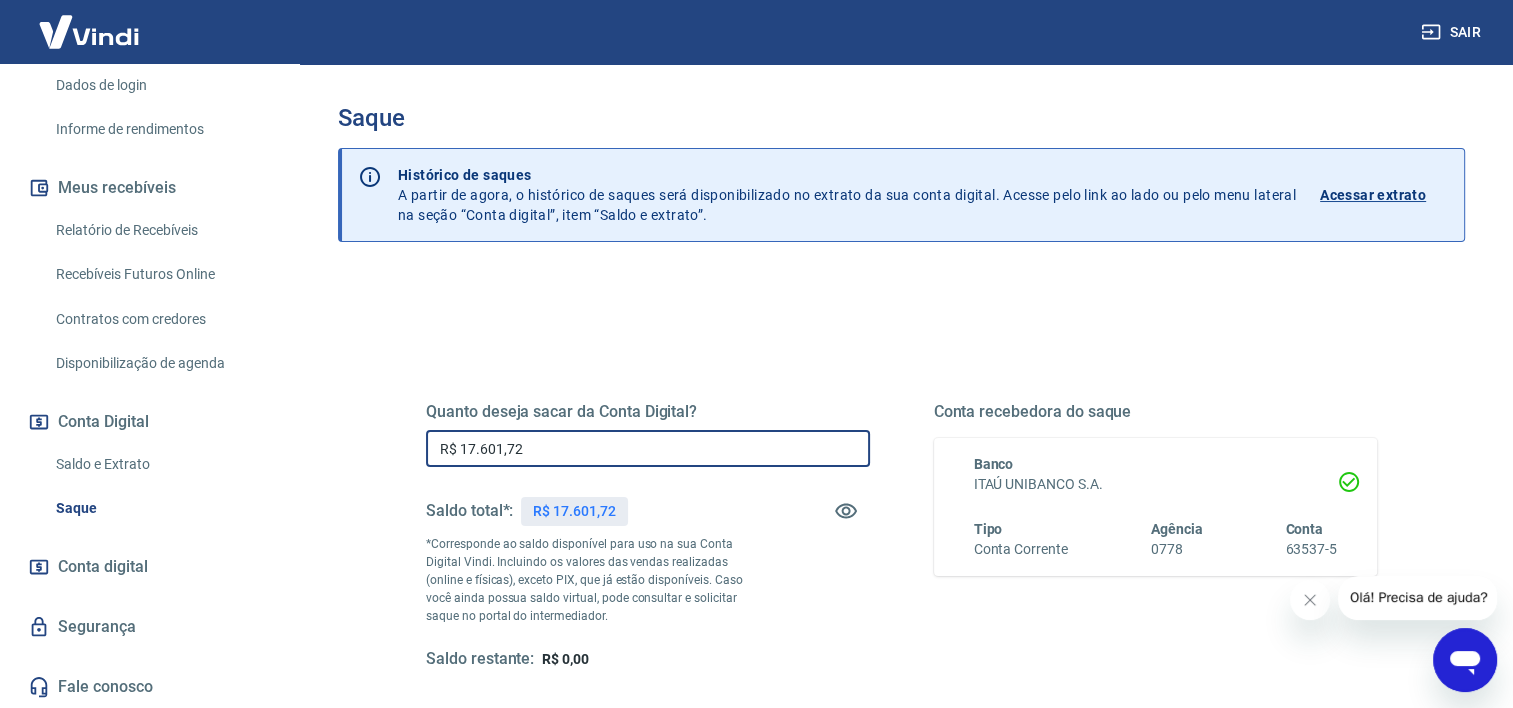 type on "R$ 17.601,72" 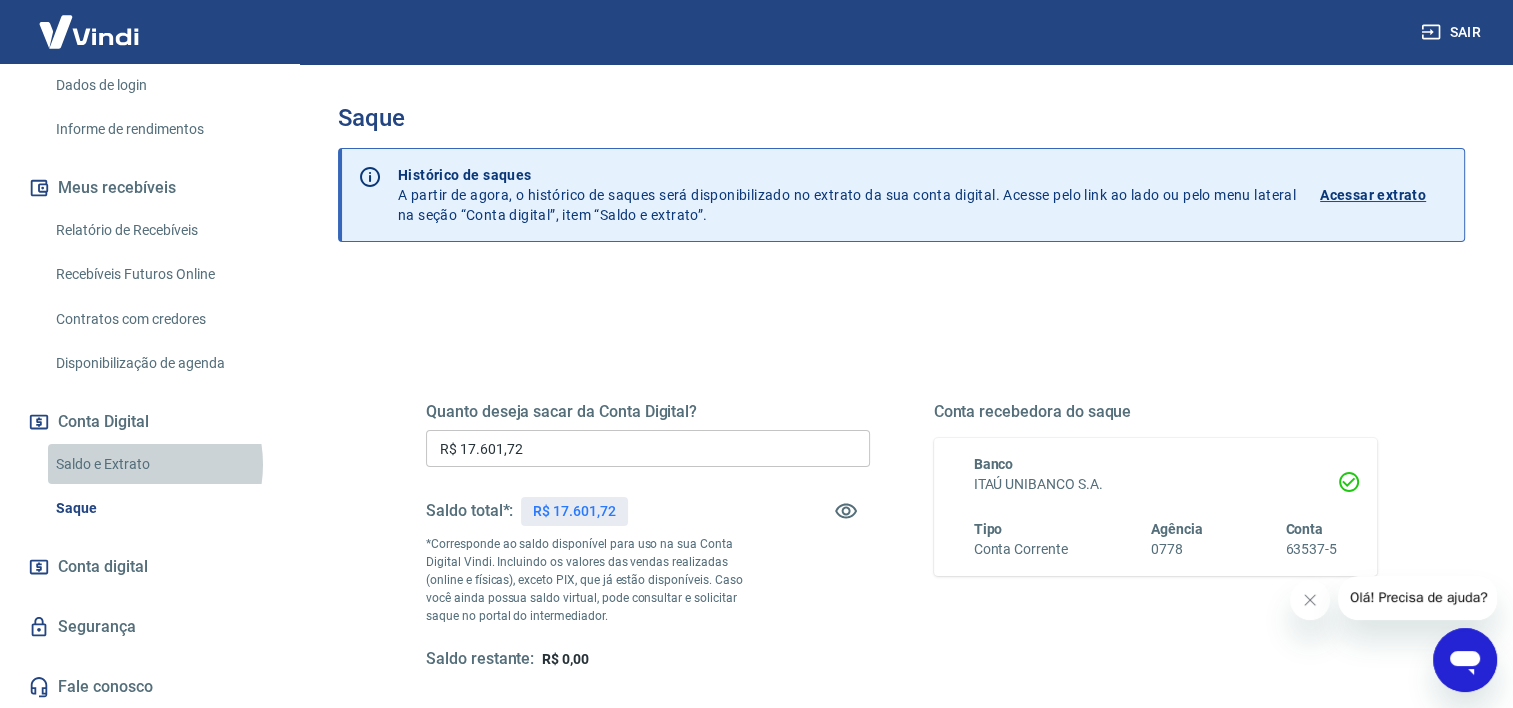 click on "Saldo e Extrato" at bounding box center (161, 464) 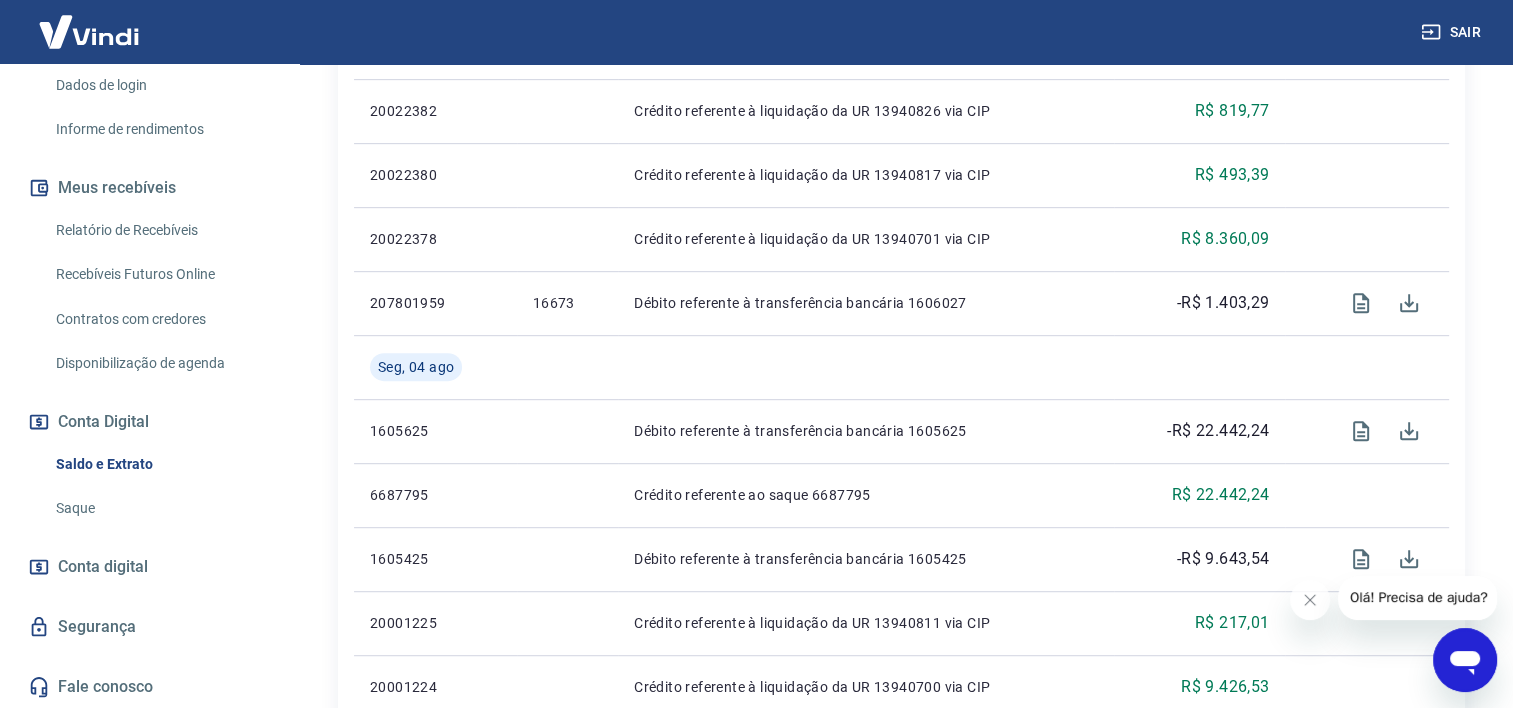 scroll, scrollTop: 1000, scrollLeft: 0, axis: vertical 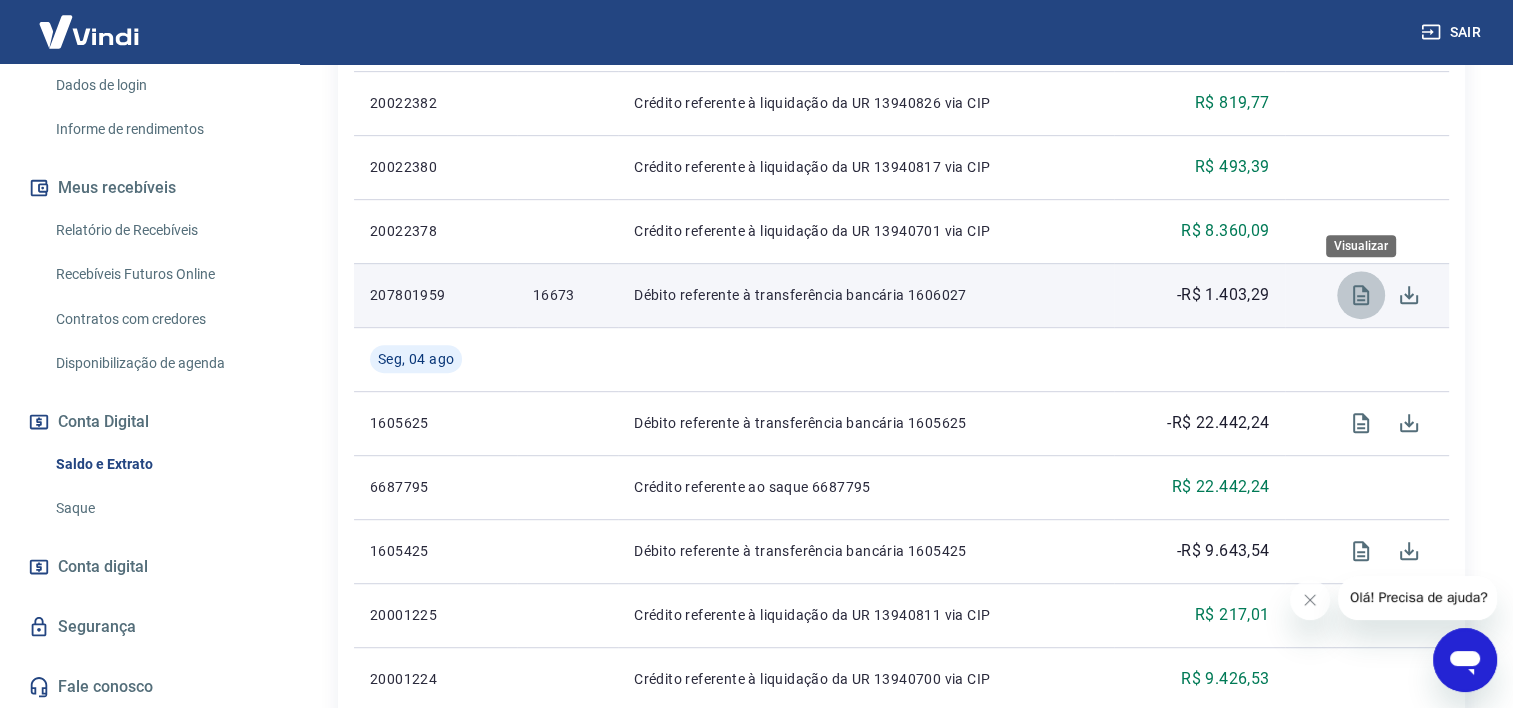 click 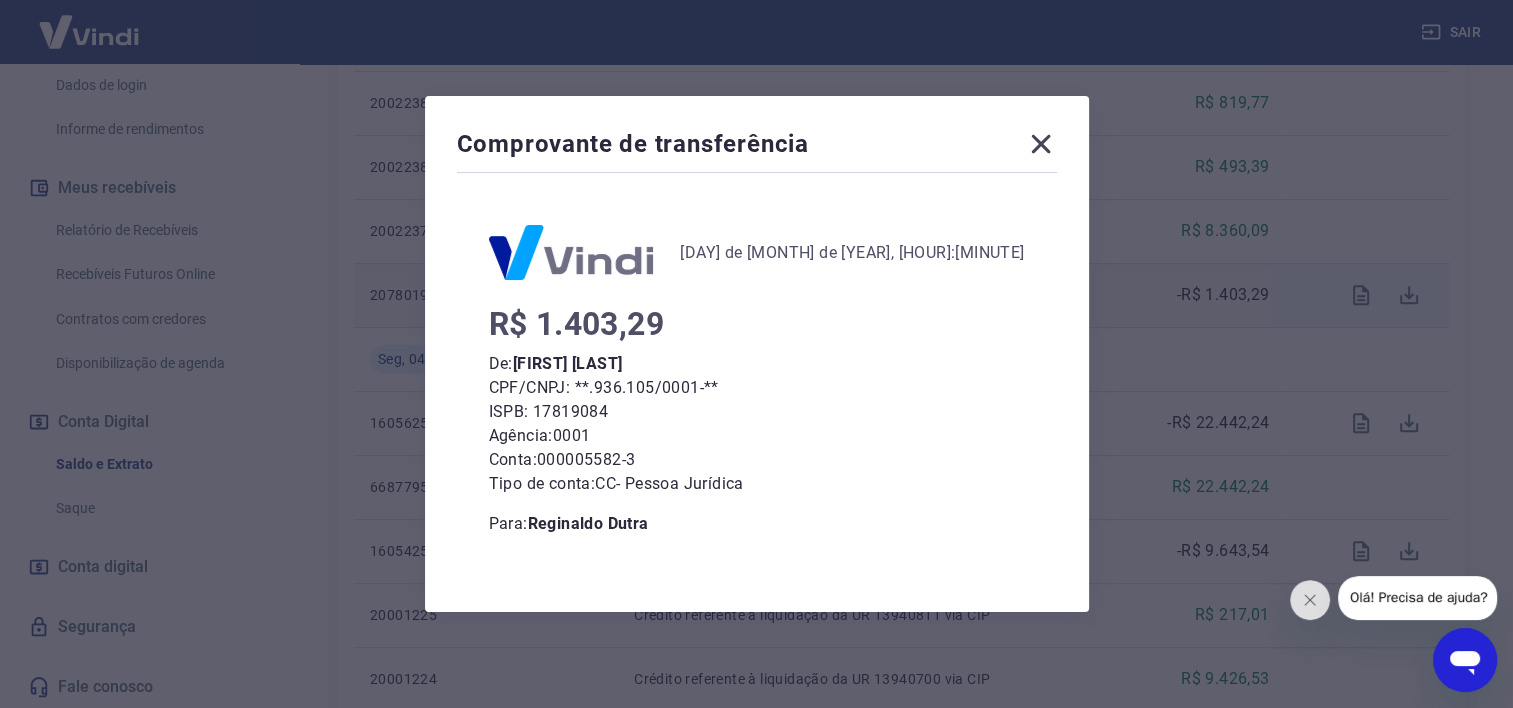 scroll, scrollTop: 172, scrollLeft: 0, axis: vertical 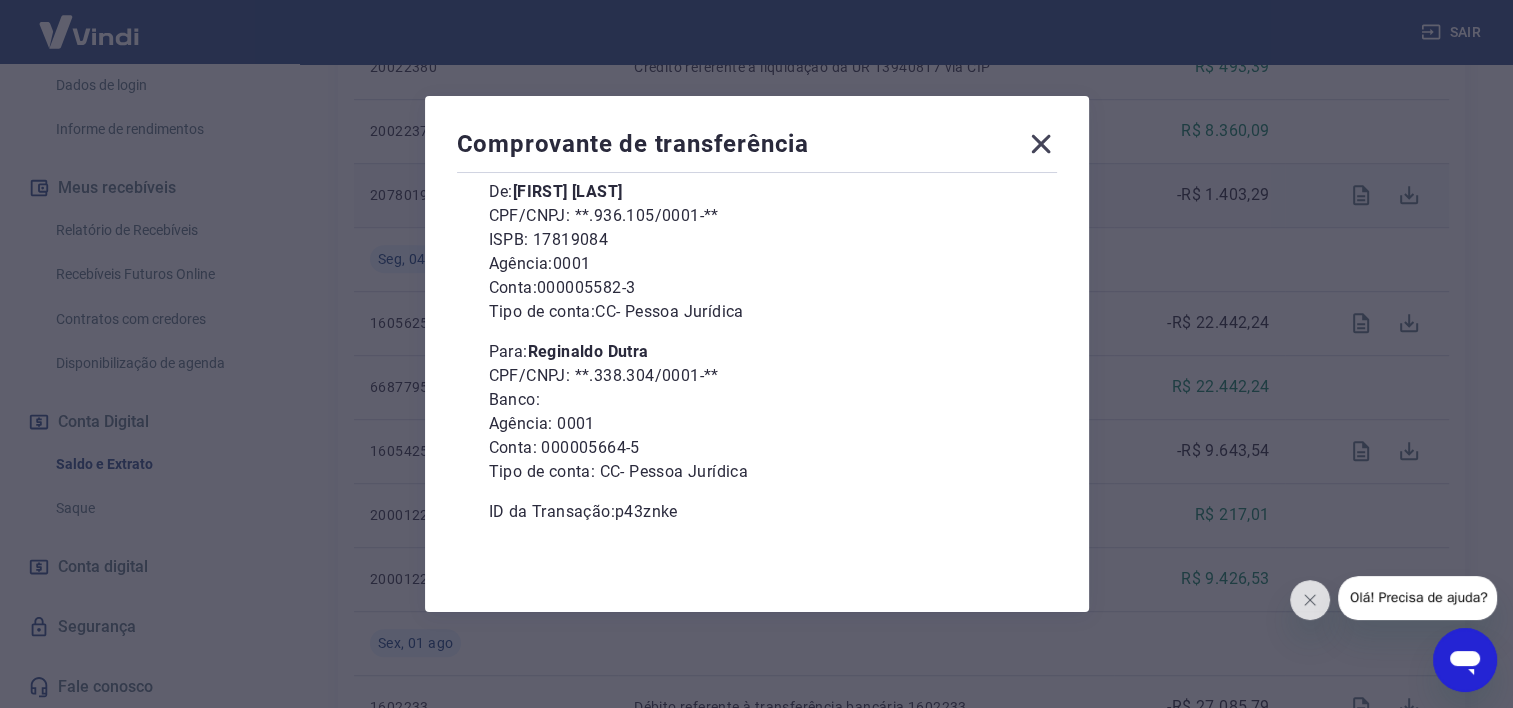 click 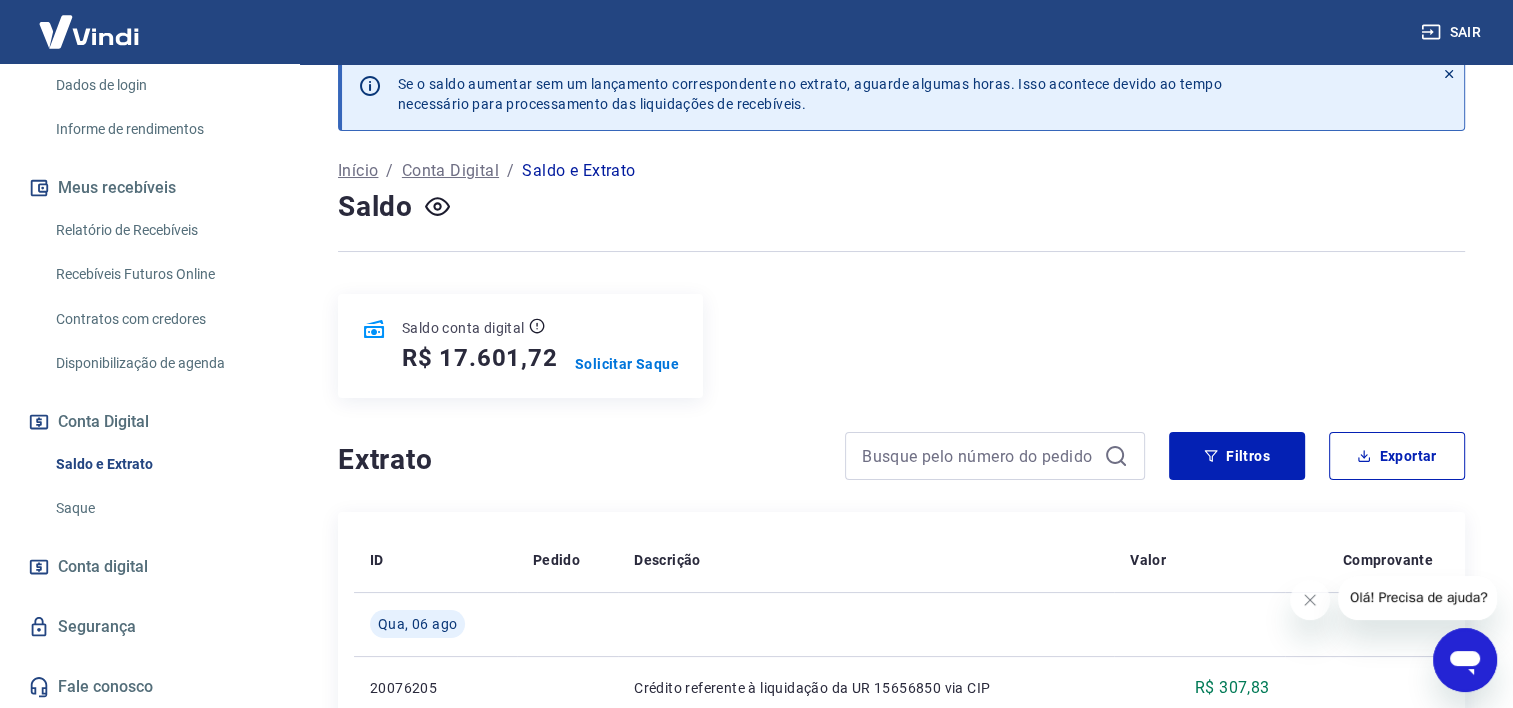 scroll, scrollTop: 0, scrollLeft: 0, axis: both 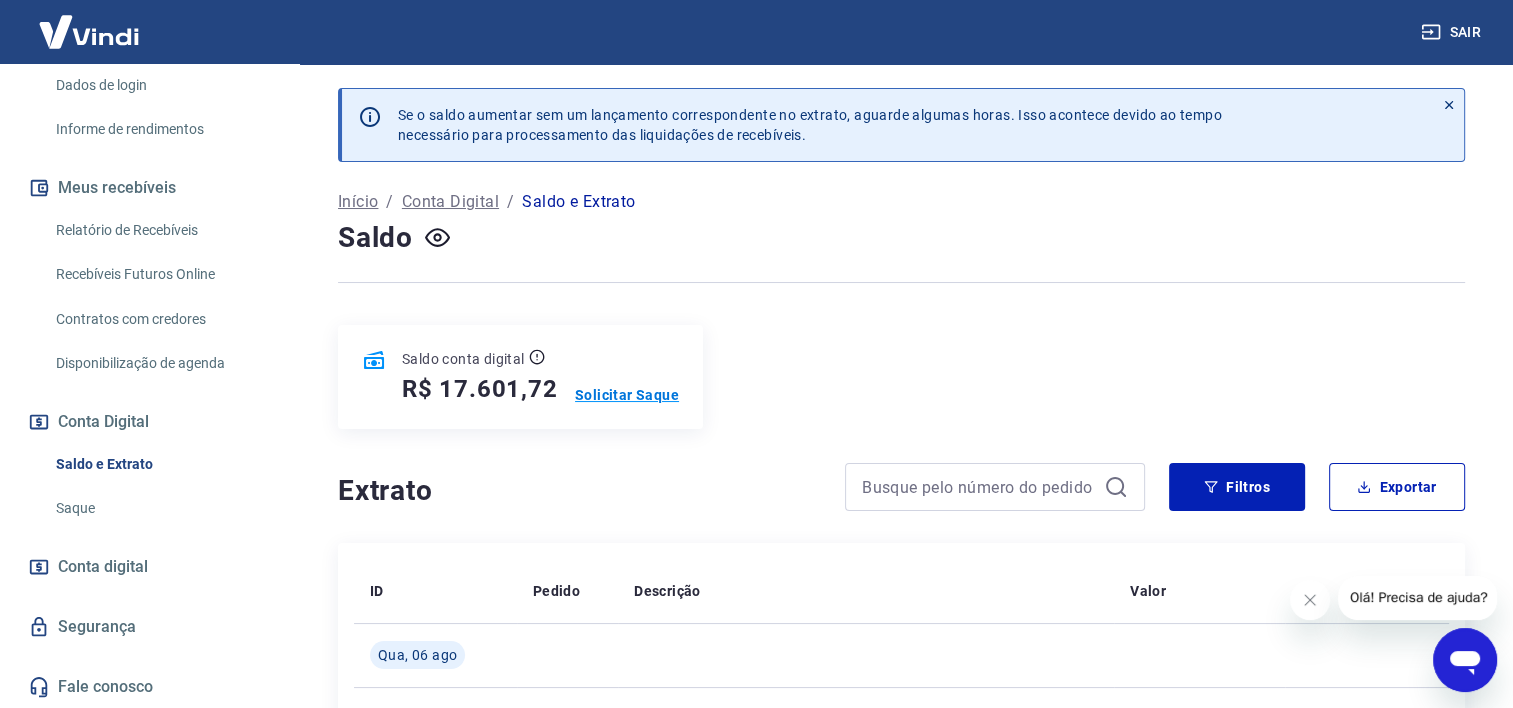 click on "Solicitar Saque" at bounding box center [627, 395] 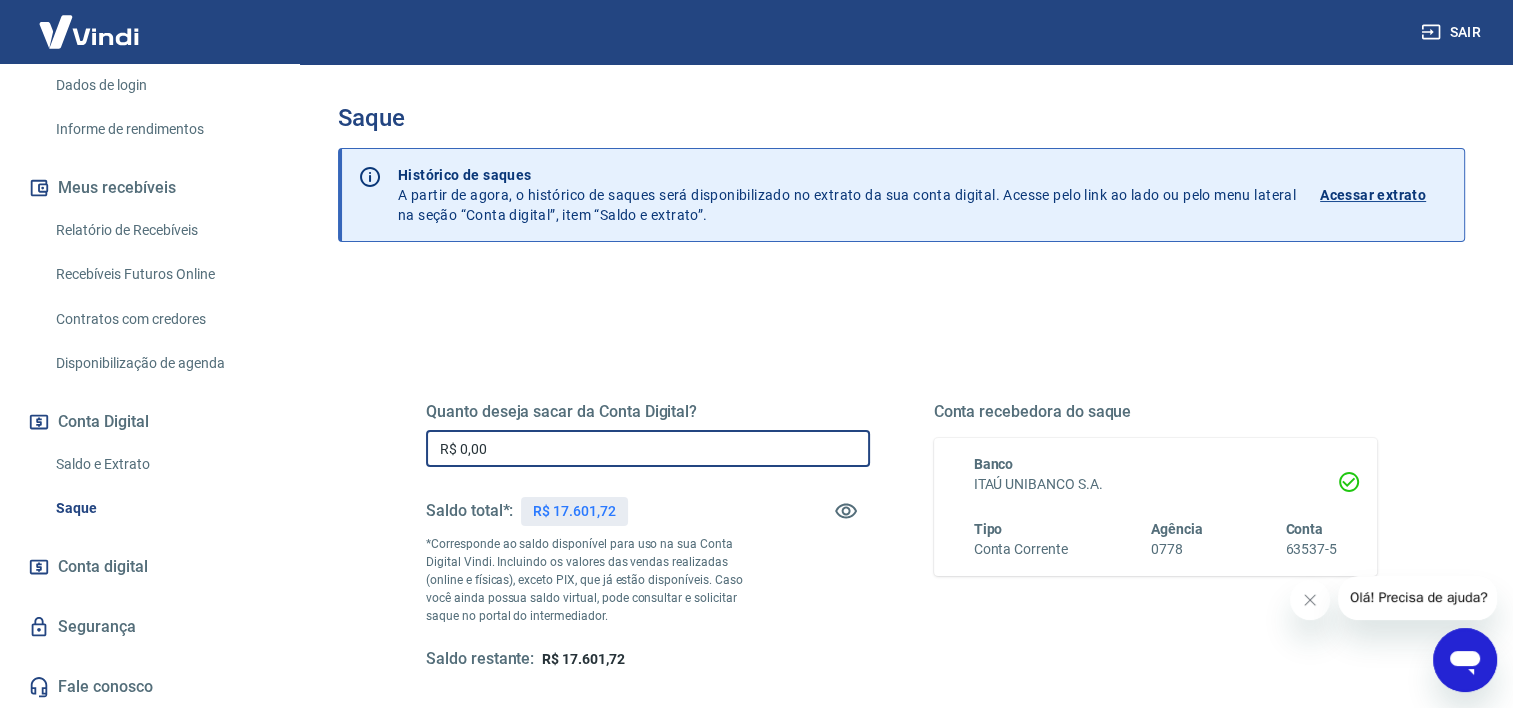 click on "R$ 0,00" at bounding box center [648, 448] 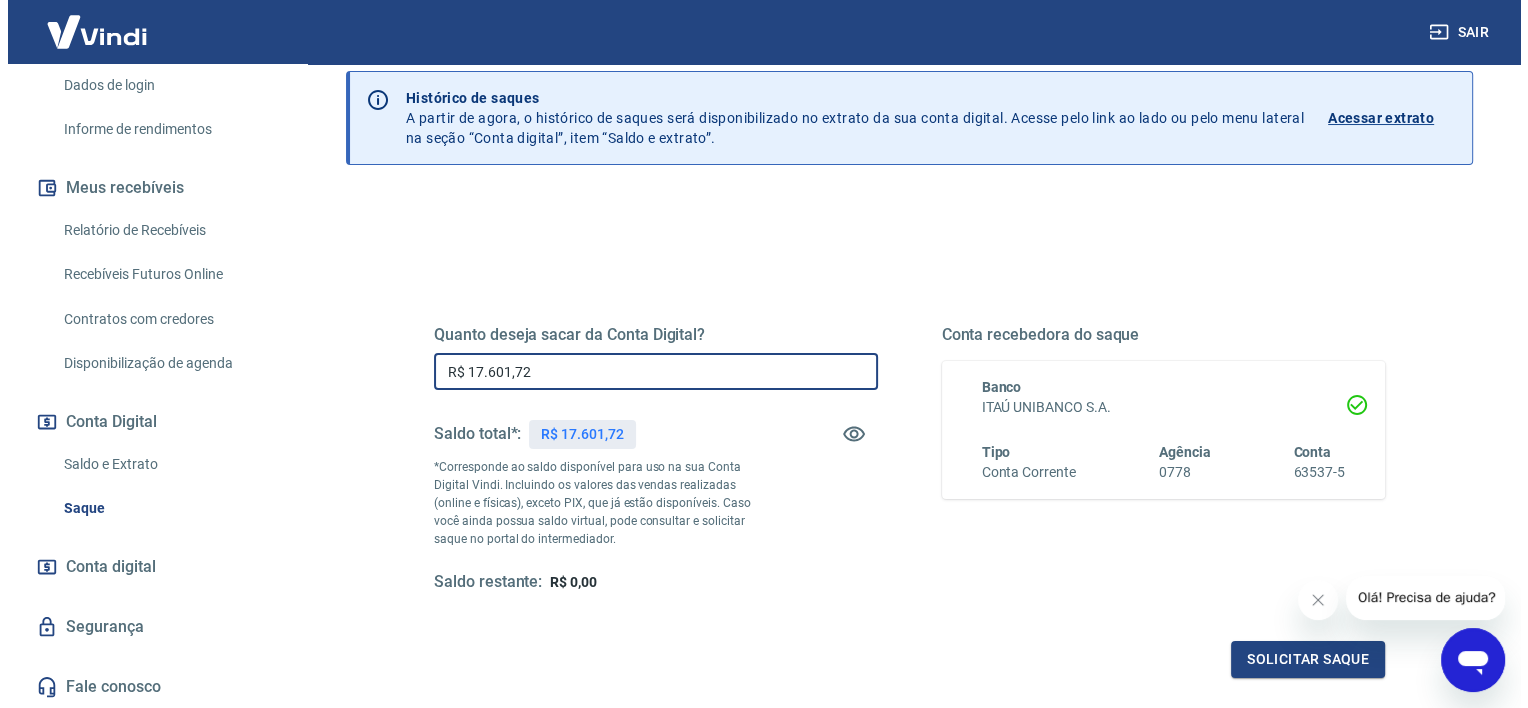 scroll, scrollTop: 100, scrollLeft: 0, axis: vertical 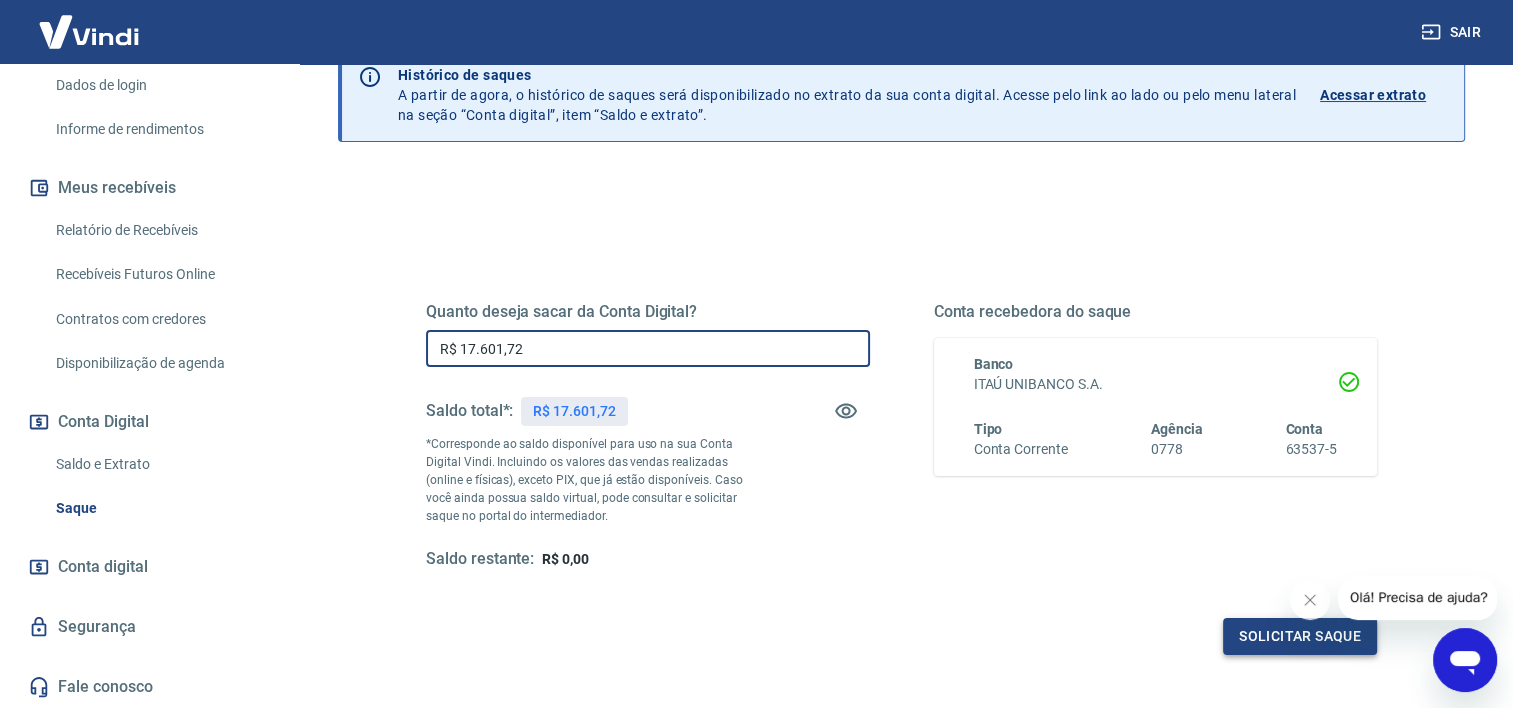 type on "R$ 17.601,72" 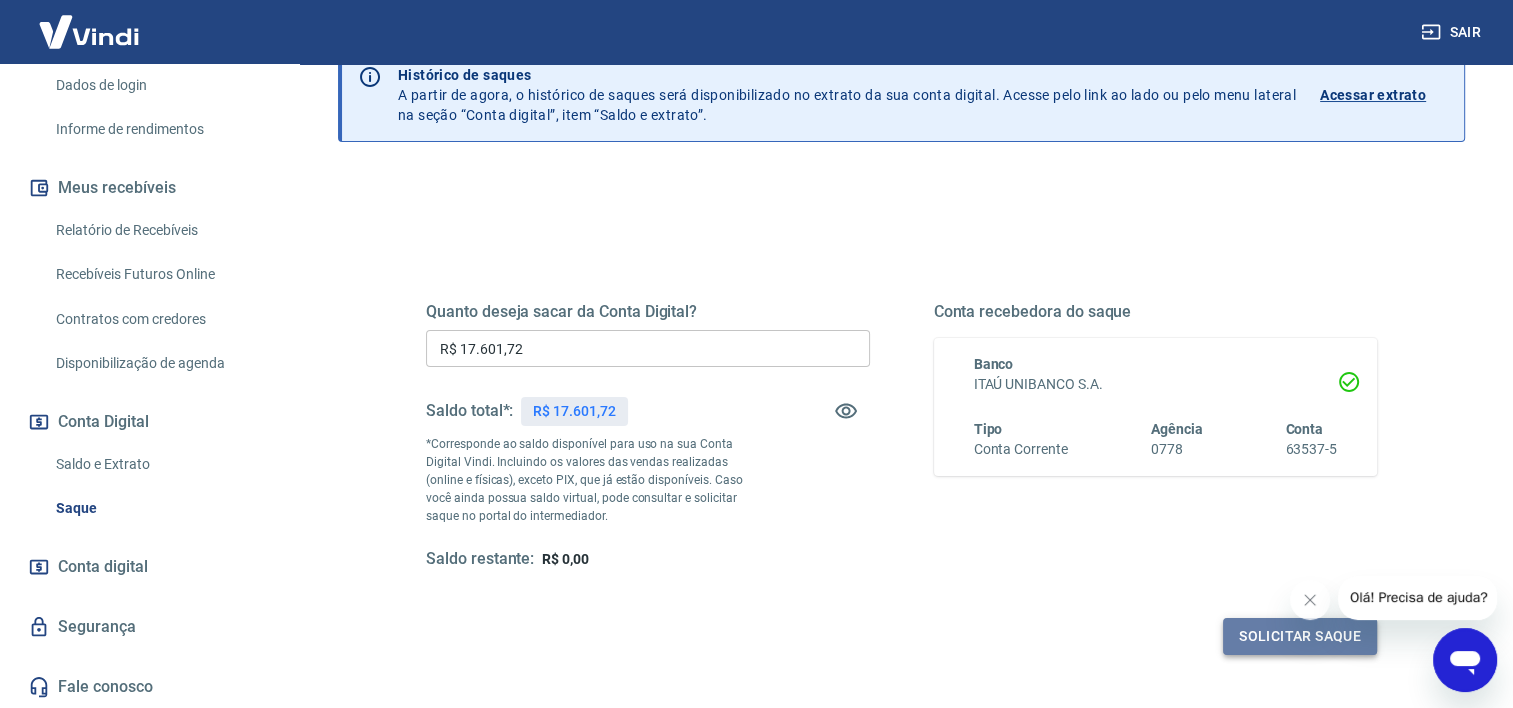 click on "Solicitar saque" at bounding box center (1300, 636) 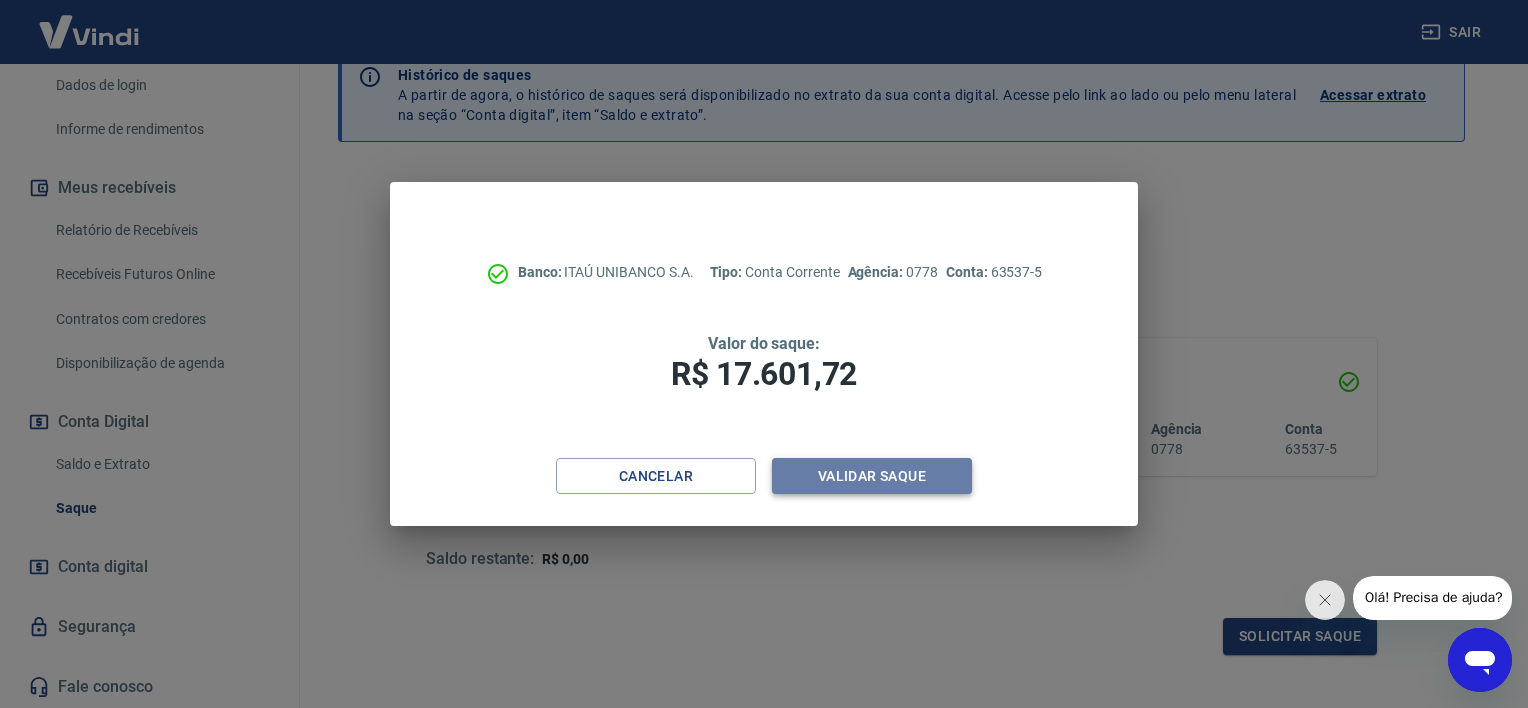 click on "Validar saque" at bounding box center [872, 476] 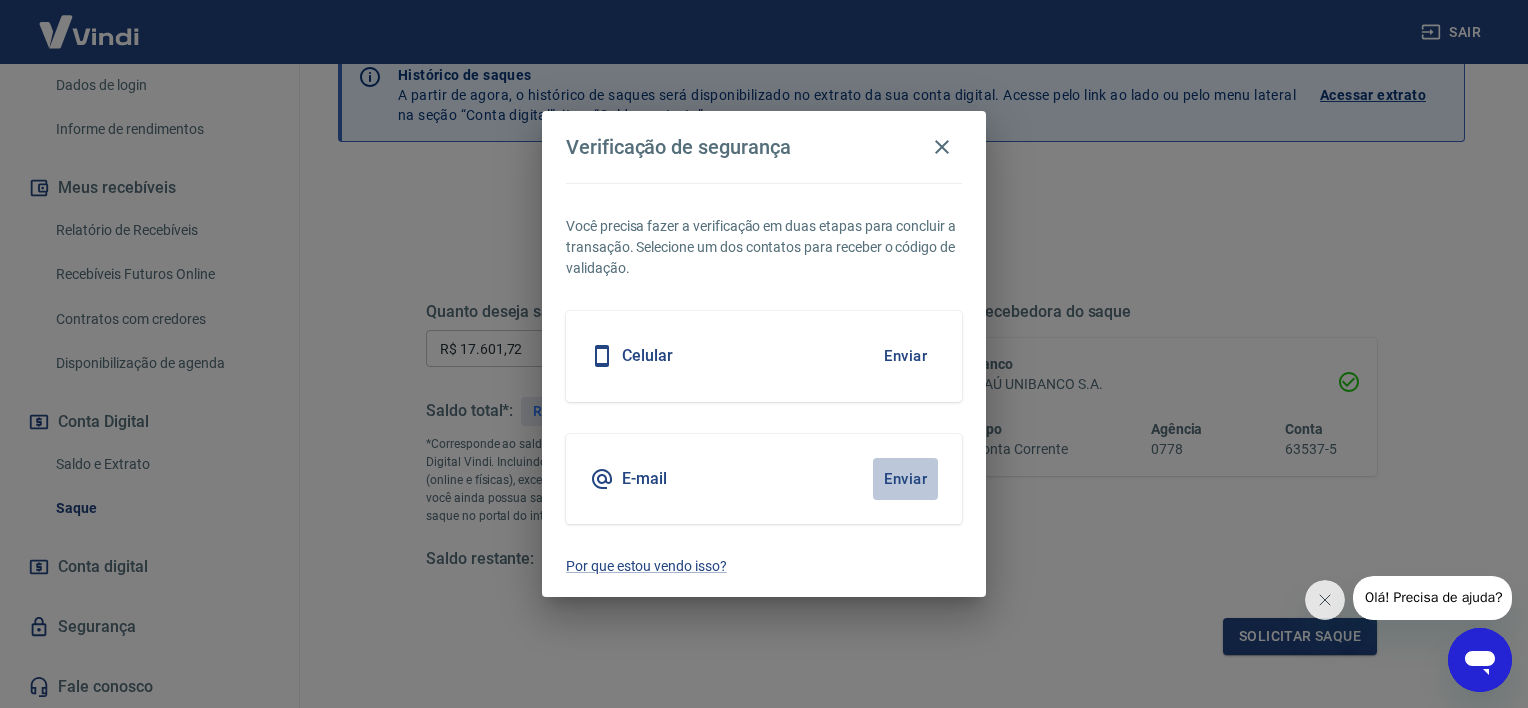 click on "Enviar" at bounding box center (905, 479) 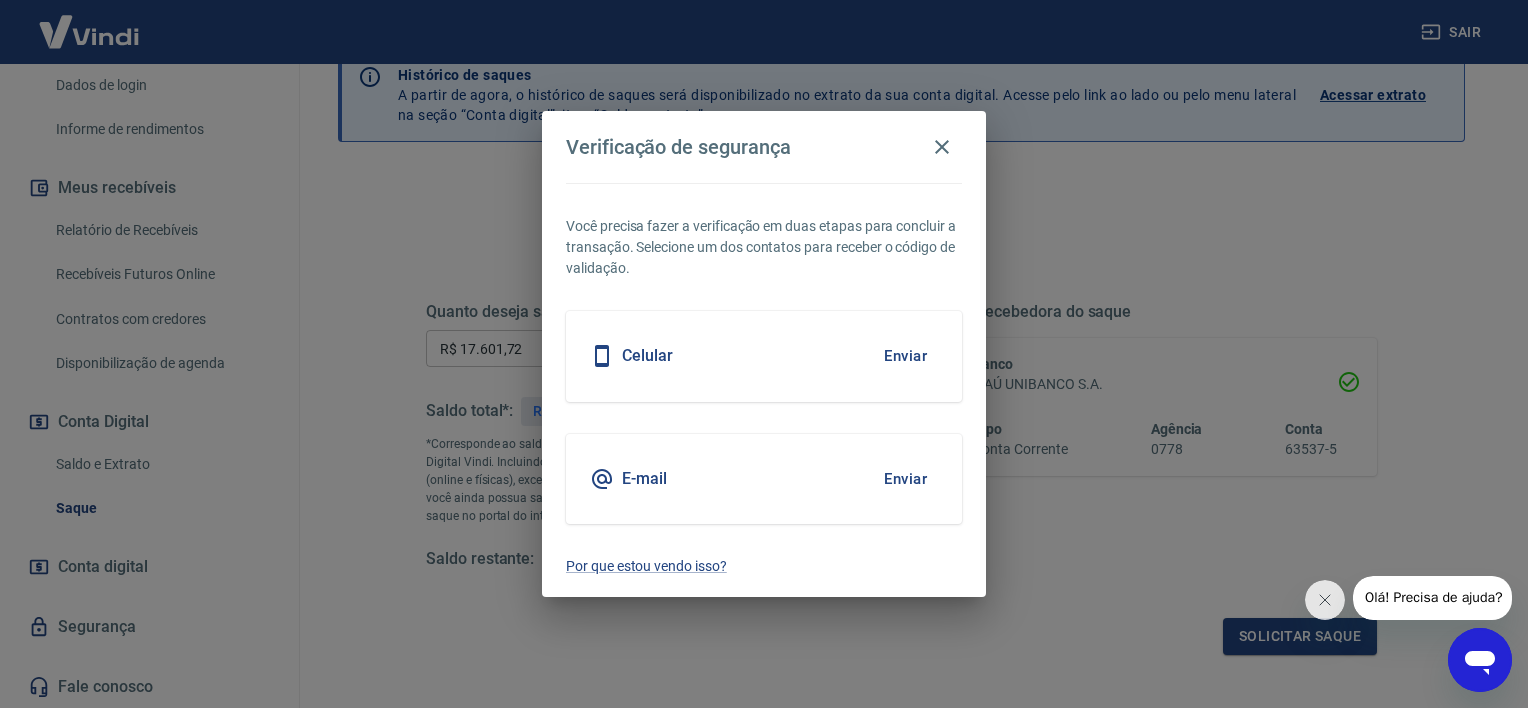 click on "Enviar" at bounding box center (905, 479) 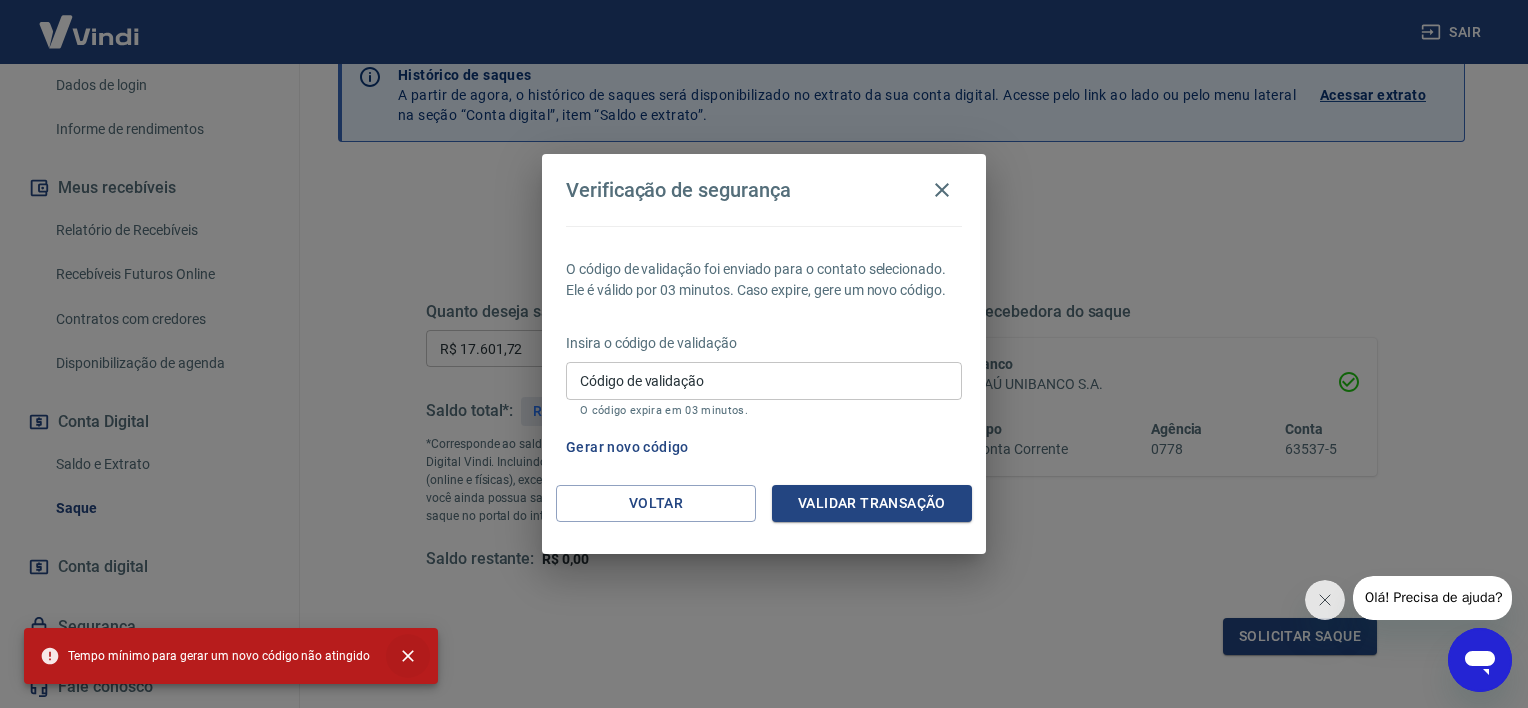 click 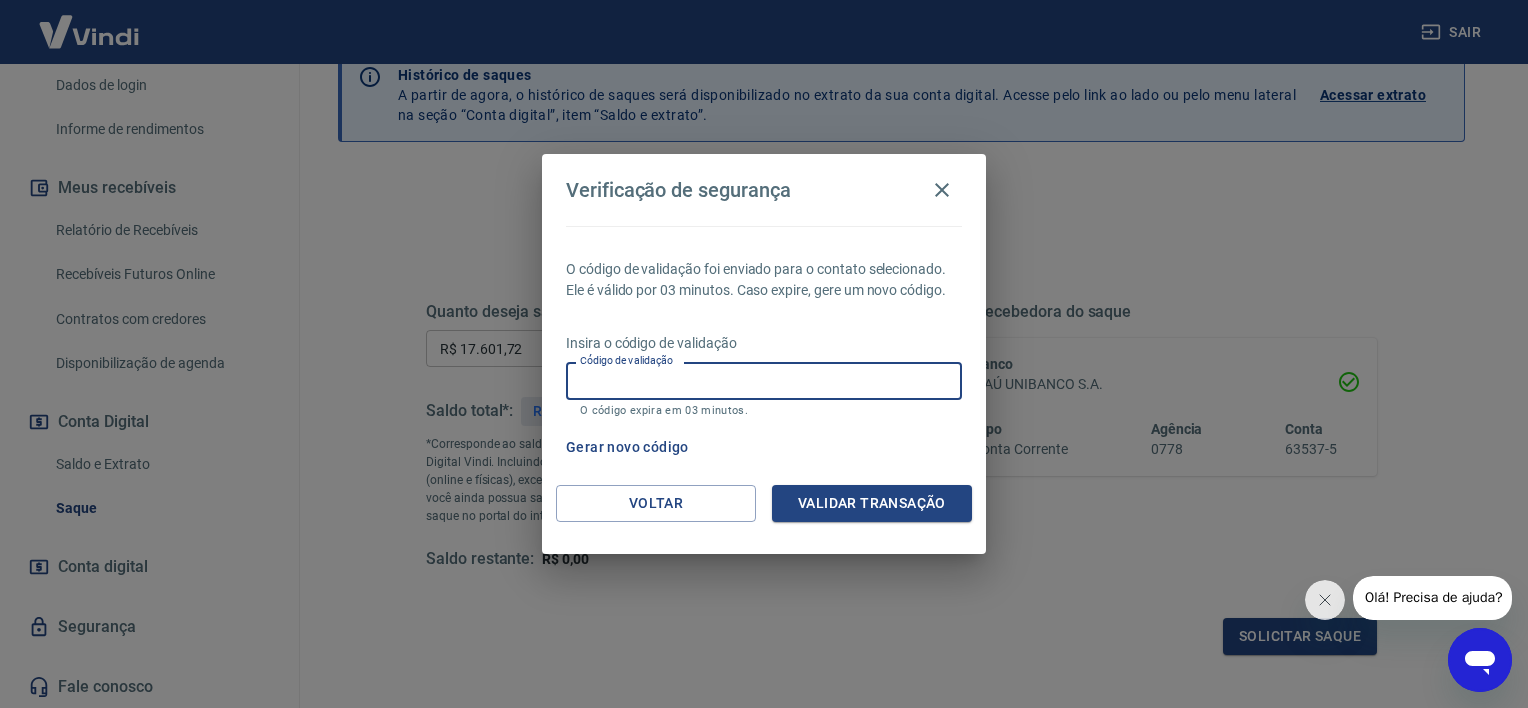 click on "Código de validação" at bounding box center [764, 380] 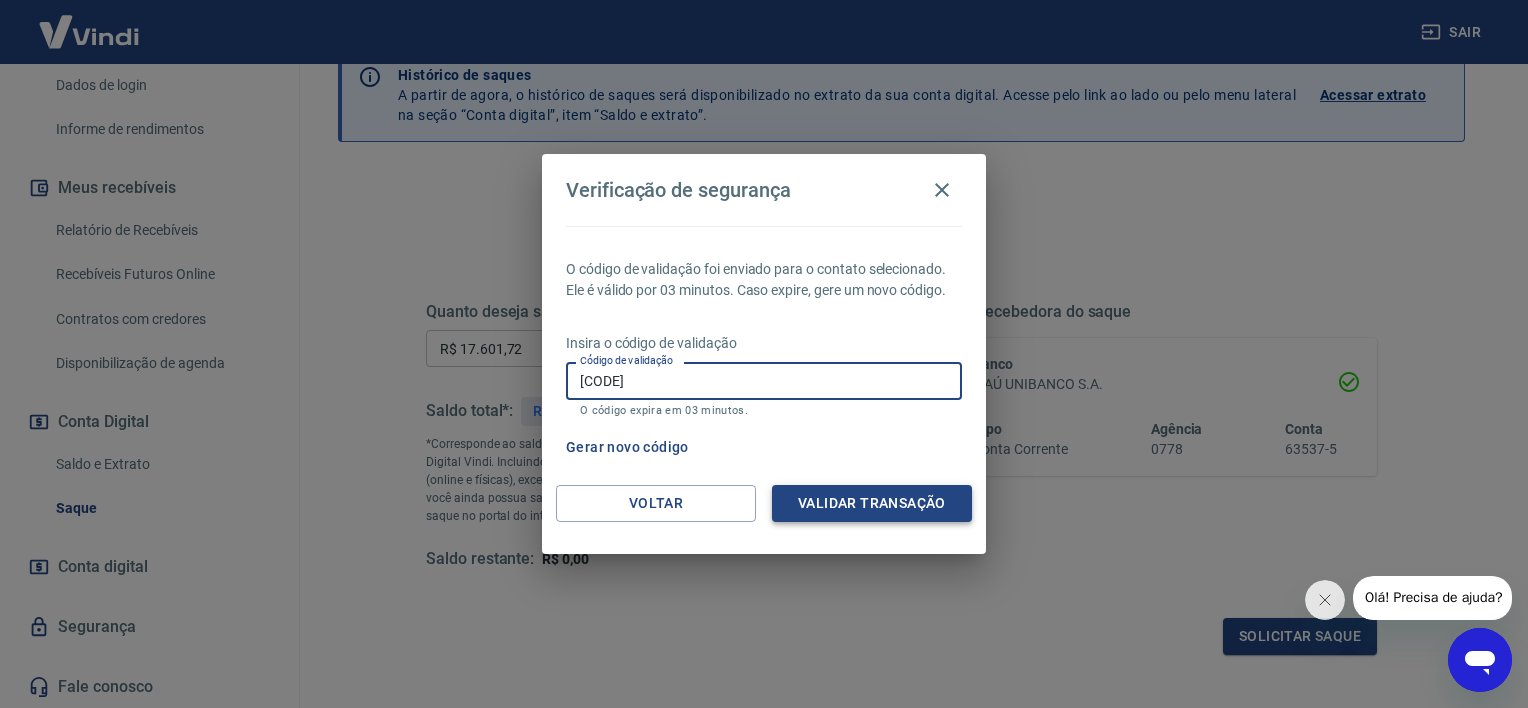 type on "246568" 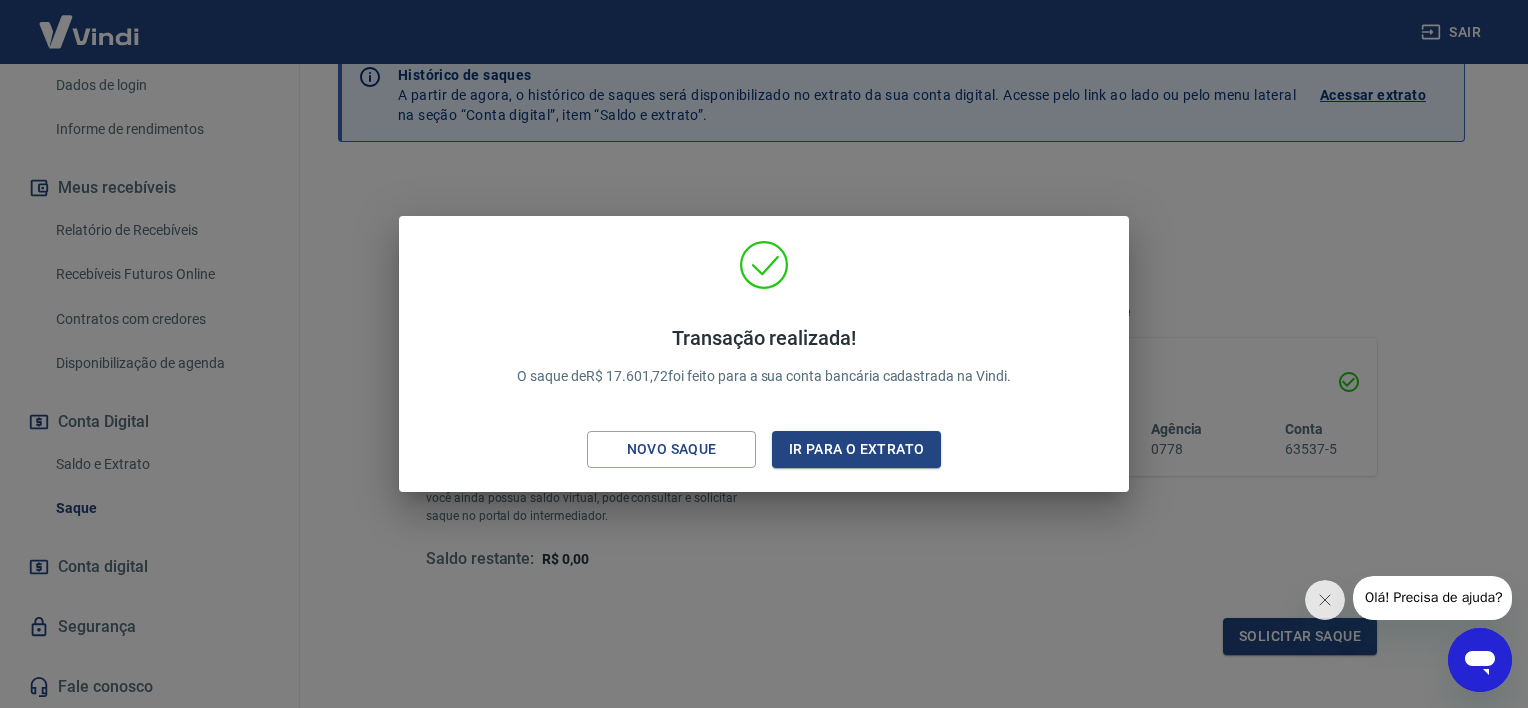 click on "Transação realizada! O saque de  R$ 17.601,72  foi feito para a sua conta bancária cadastrada na Vindi. Novo saque Ir para o extrato" at bounding box center [764, 354] 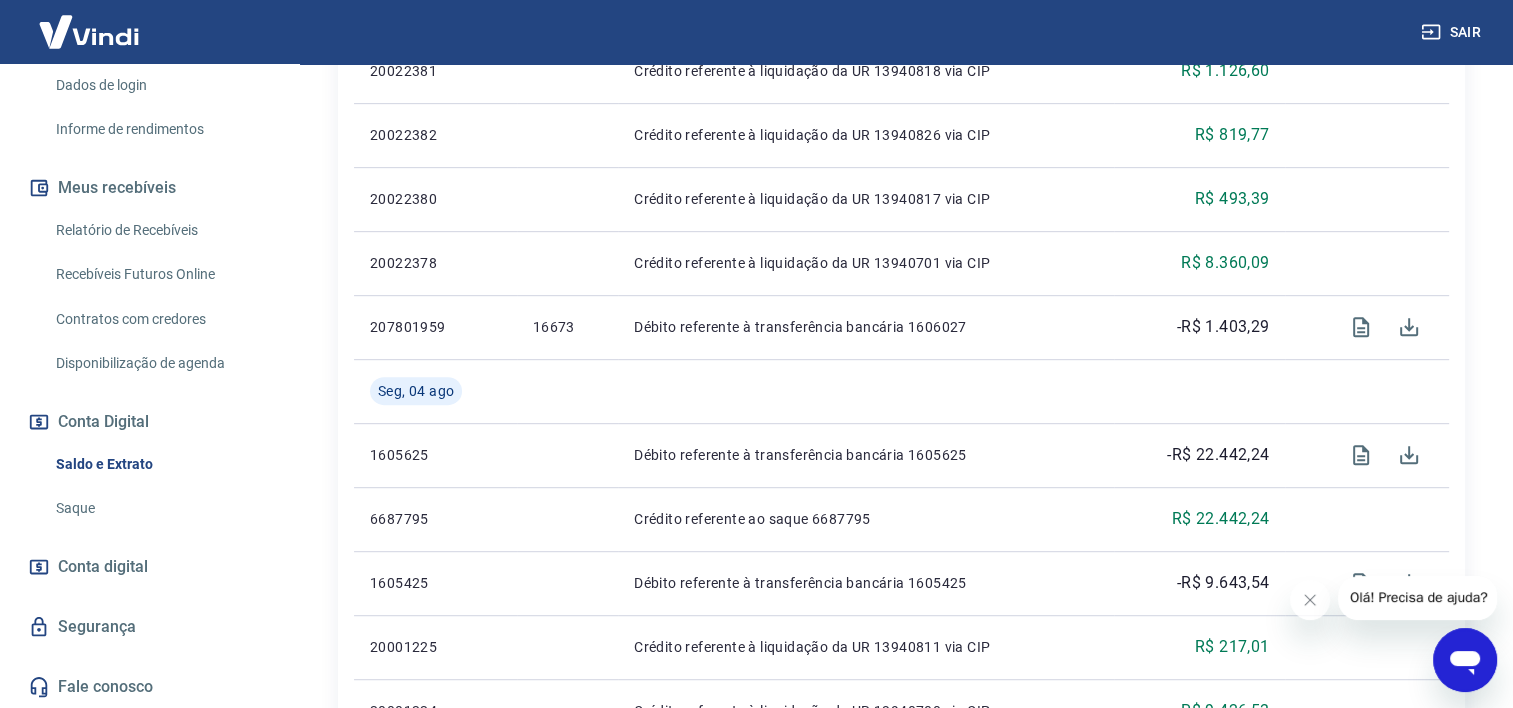 scroll, scrollTop: 1000, scrollLeft: 0, axis: vertical 